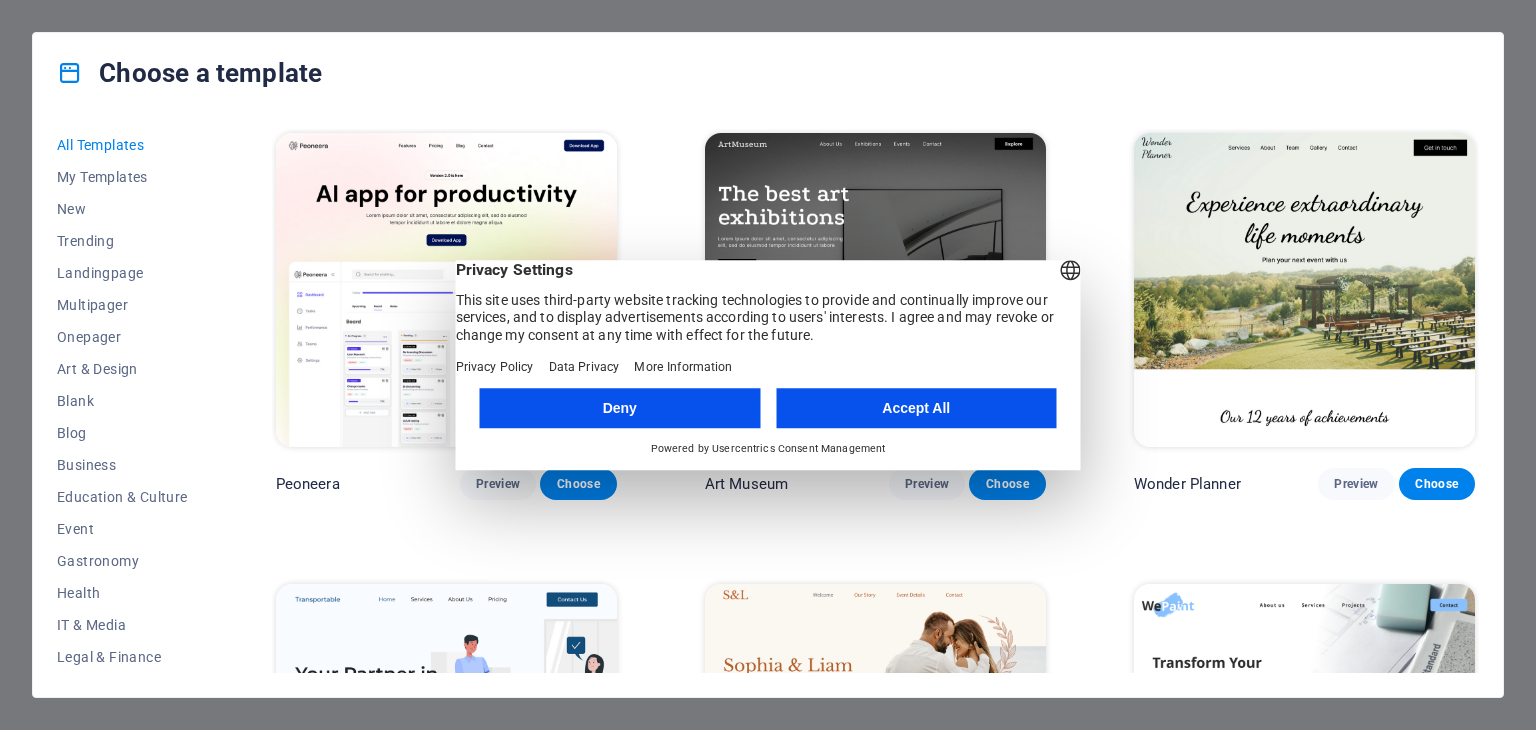 scroll, scrollTop: 0, scrollLeft: 0, axis: both 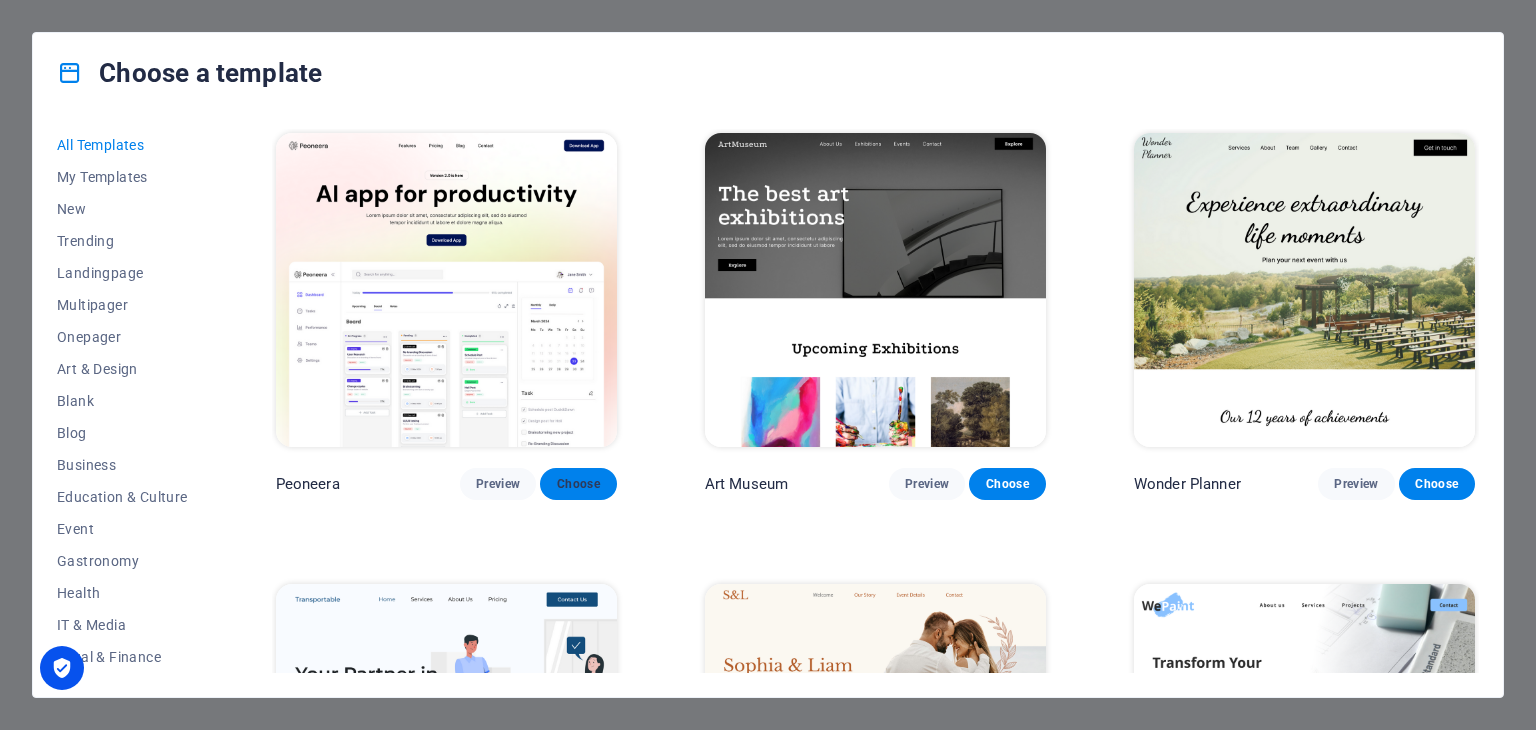 click on "Choose" at bounding box center [578, 484] 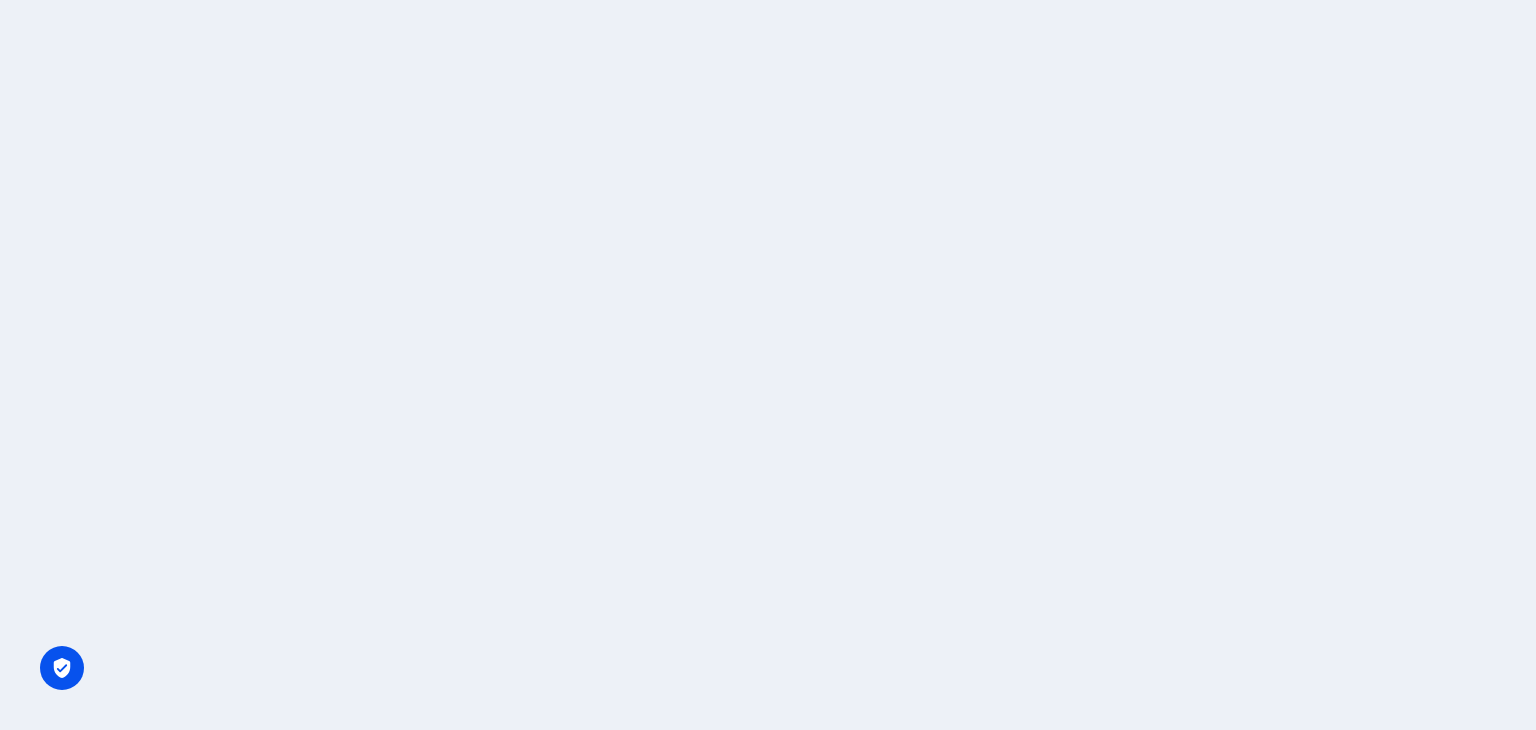 scroll, scrollTop: 0, scrollLeft: 0, axis: both 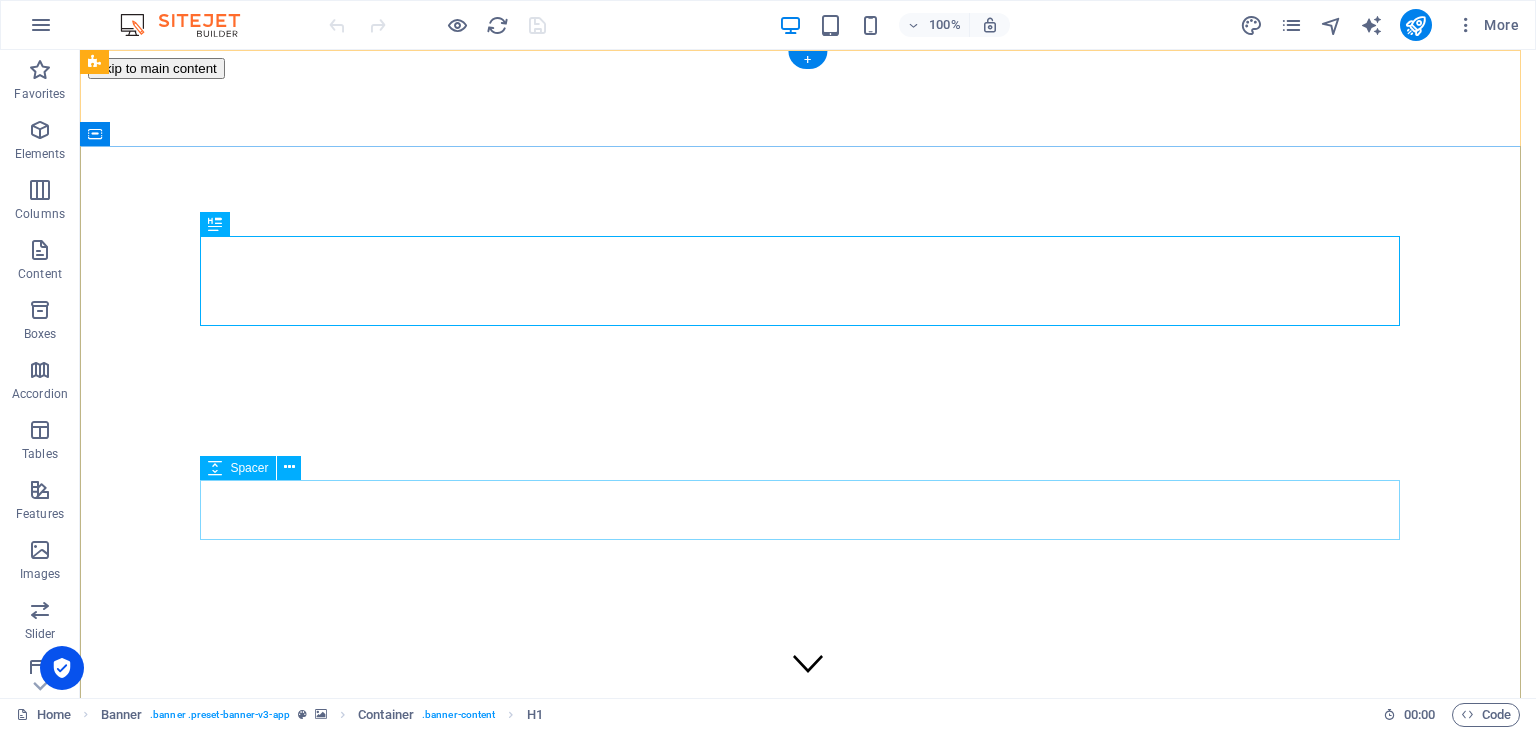 click at bounding box center (808, 2031) 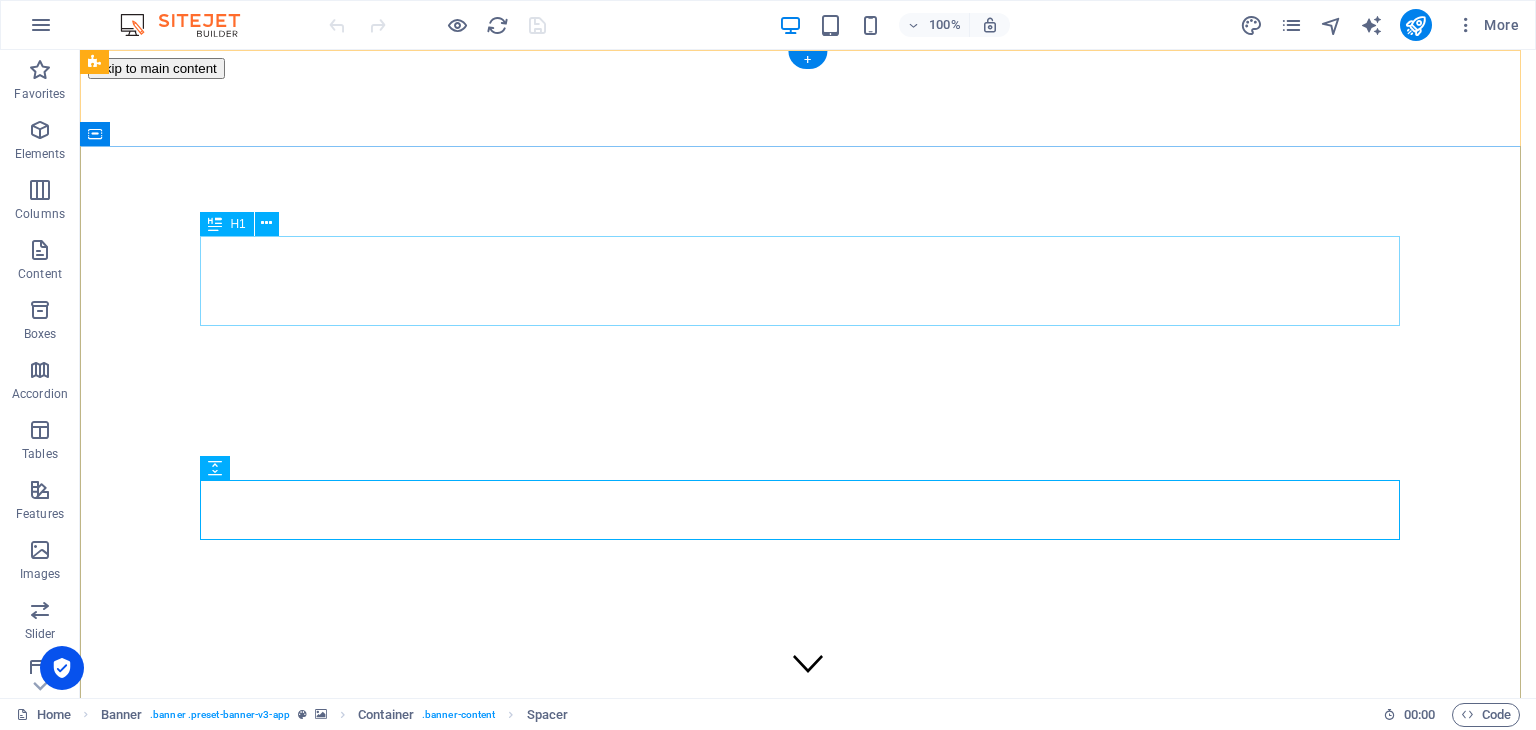 click on "AI app for productivity" at bounding box center [808, 1833] 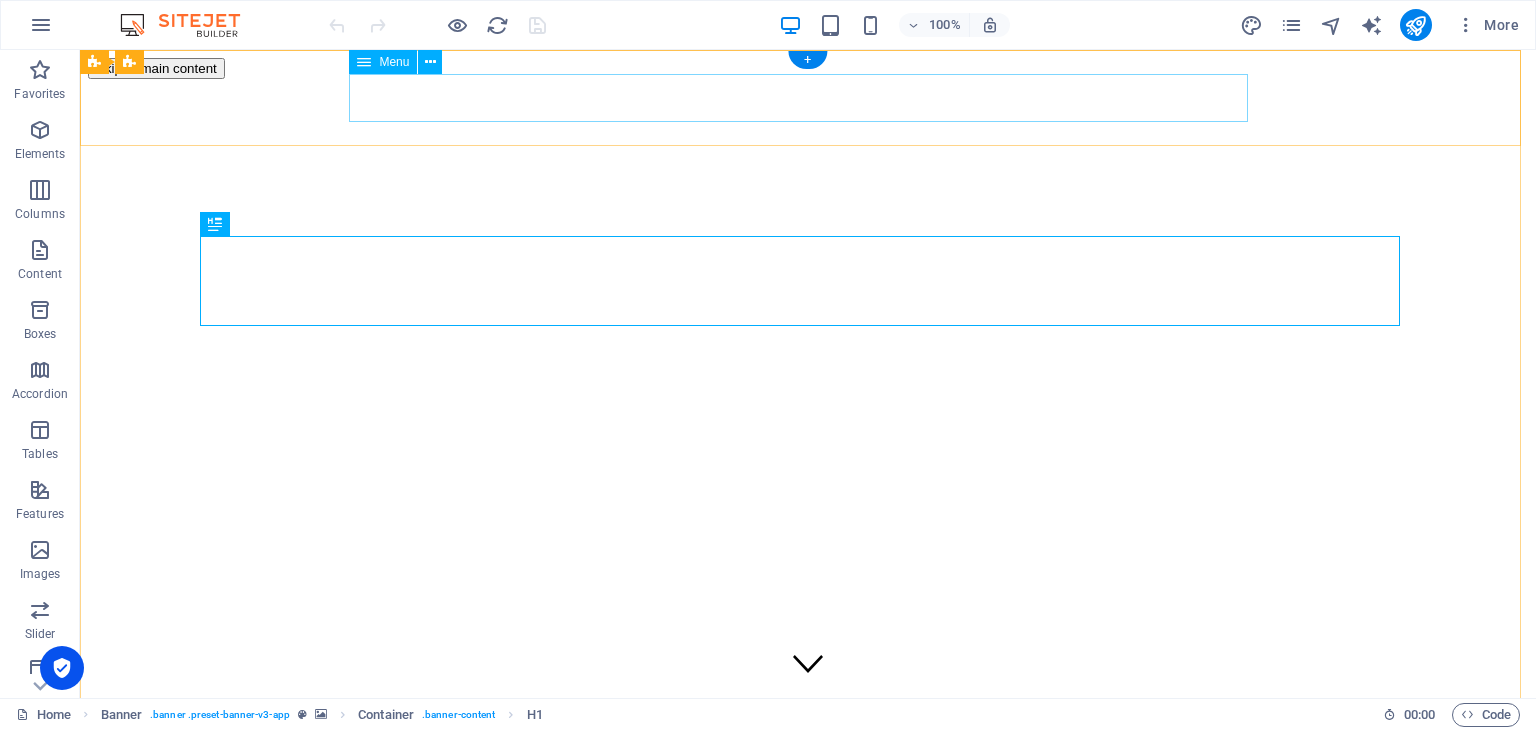 click on "Features Pricing Blog Contact" at bounding box center (808, 1608) 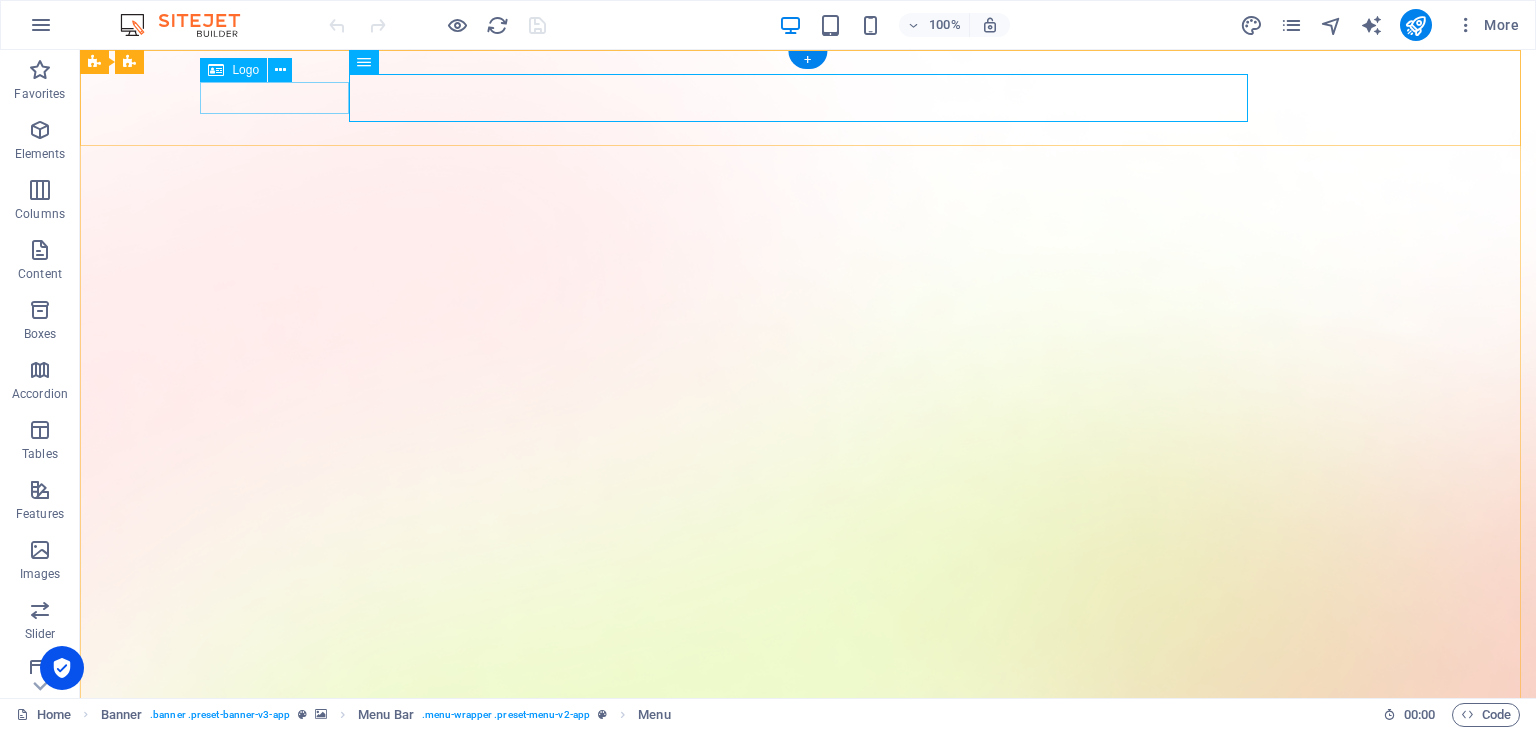 click at bounding box center [808, 1513] 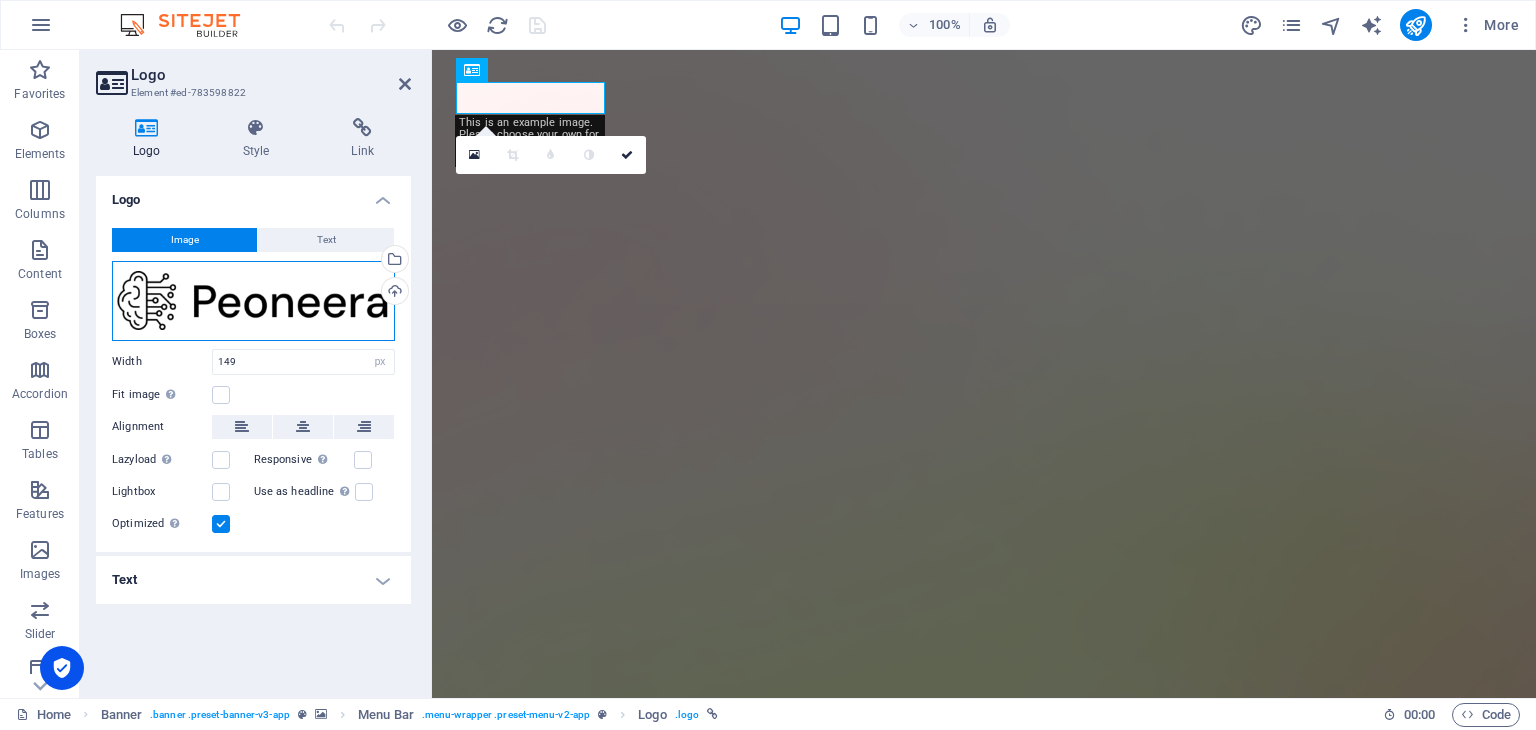 click on "Drag files here, click to choose files or select files from Files or our free stock photos & videos" at bounding box center (253, 301) 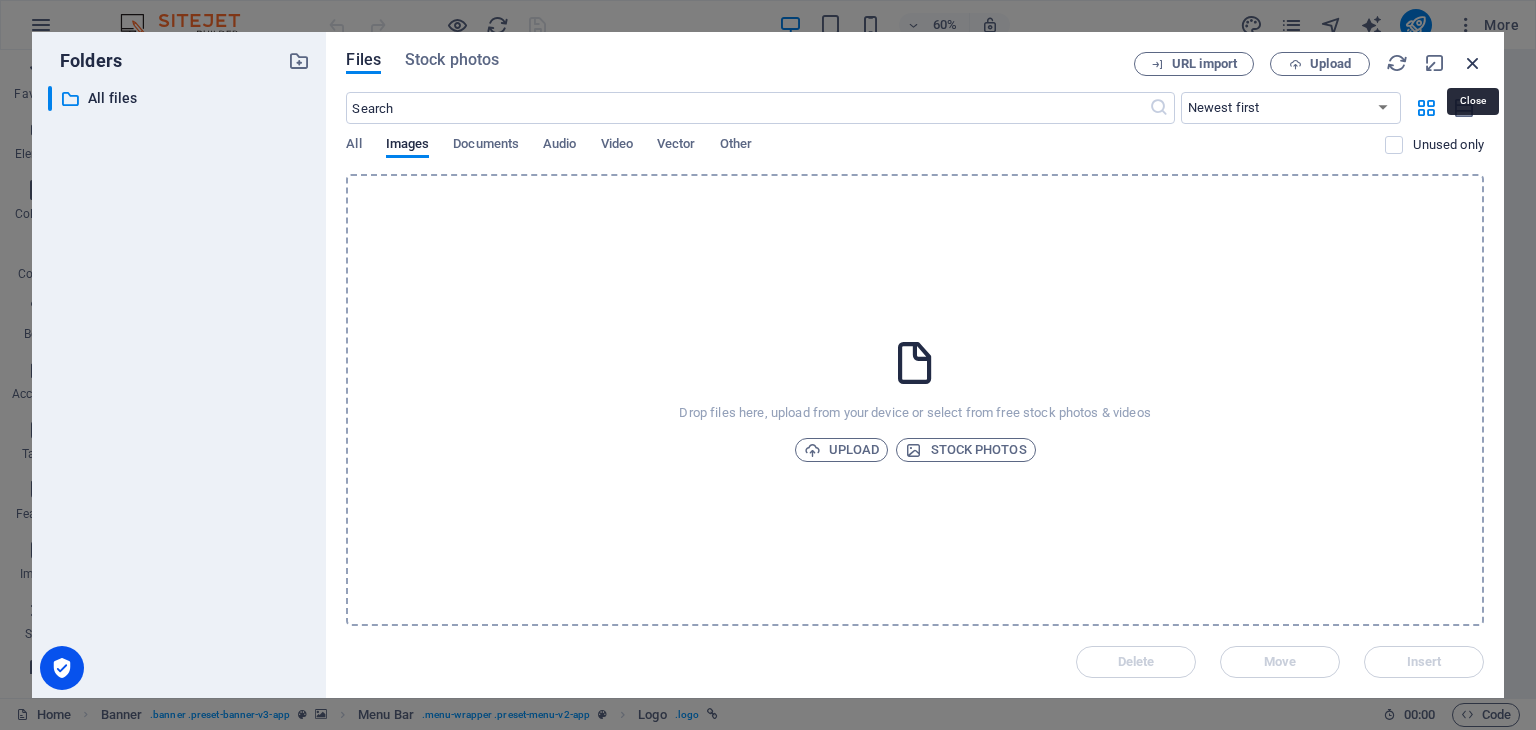 drag, startPoint x: 1480, startPoint y: 71, endPoint x: 1031, endPoint y: 11, distance: 452.99118 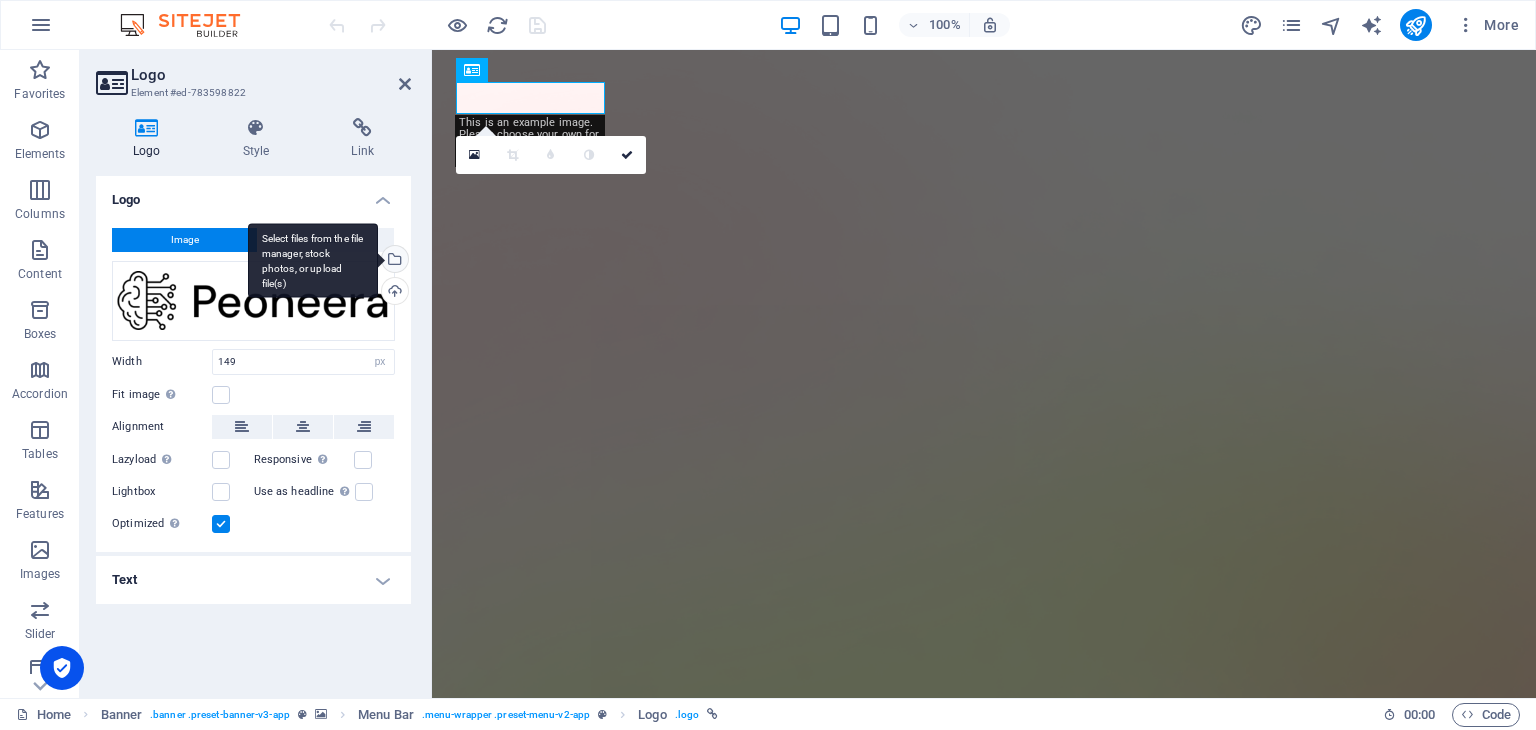 click on "Select files from the file manager, stock photos, or upload file(s)" at bounding box center (393, 261) 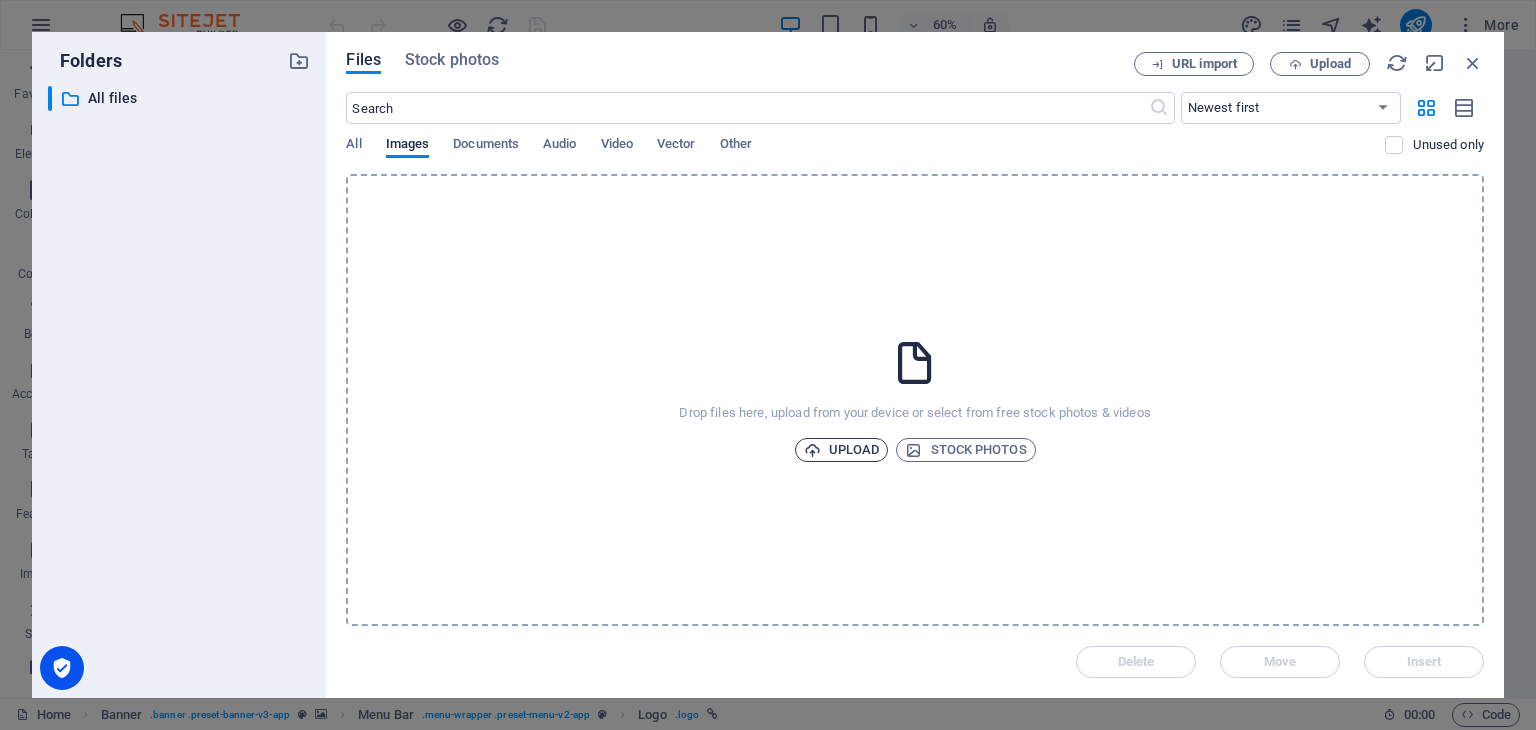 click on "Upload" at bounding box center (842, 450) 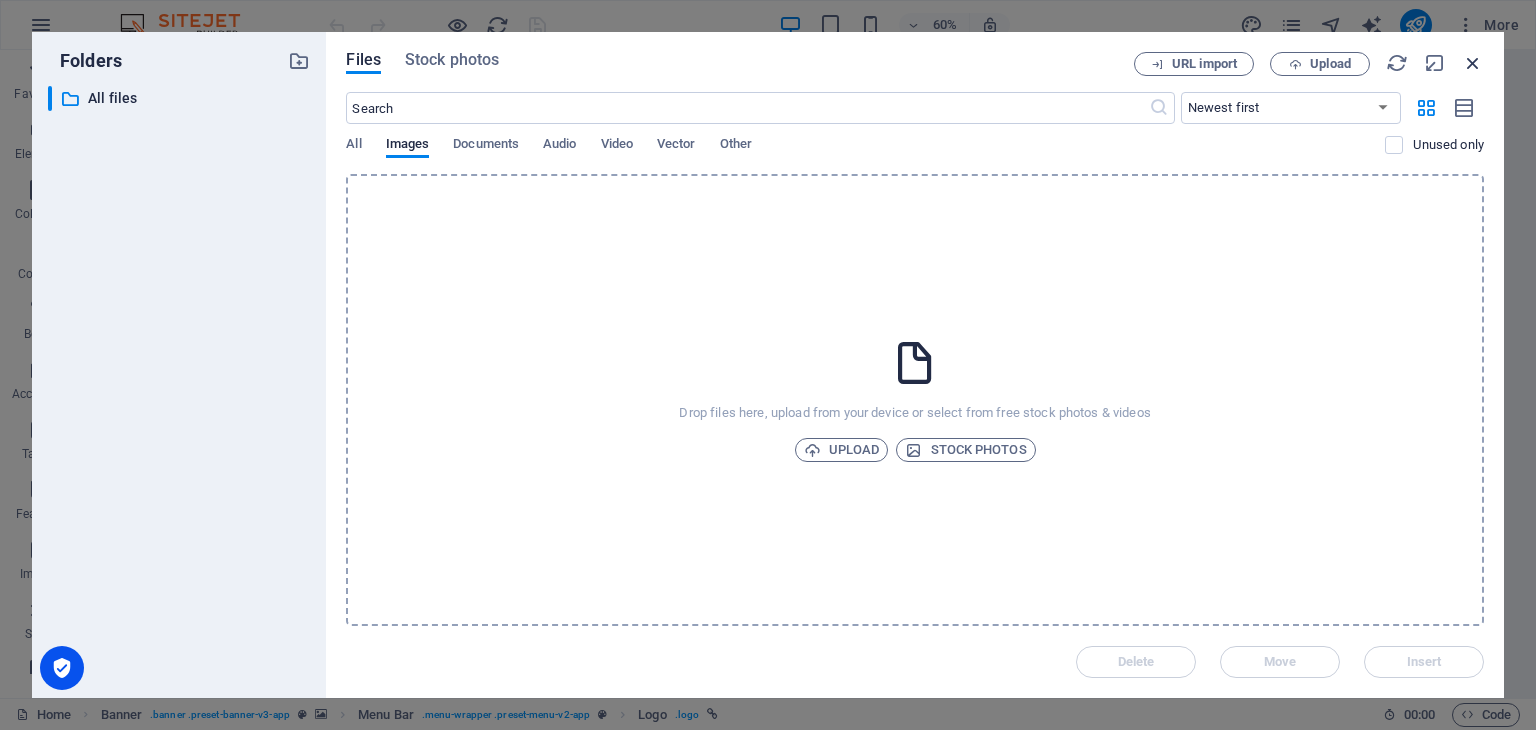 click at bounding box center [1473, 63] 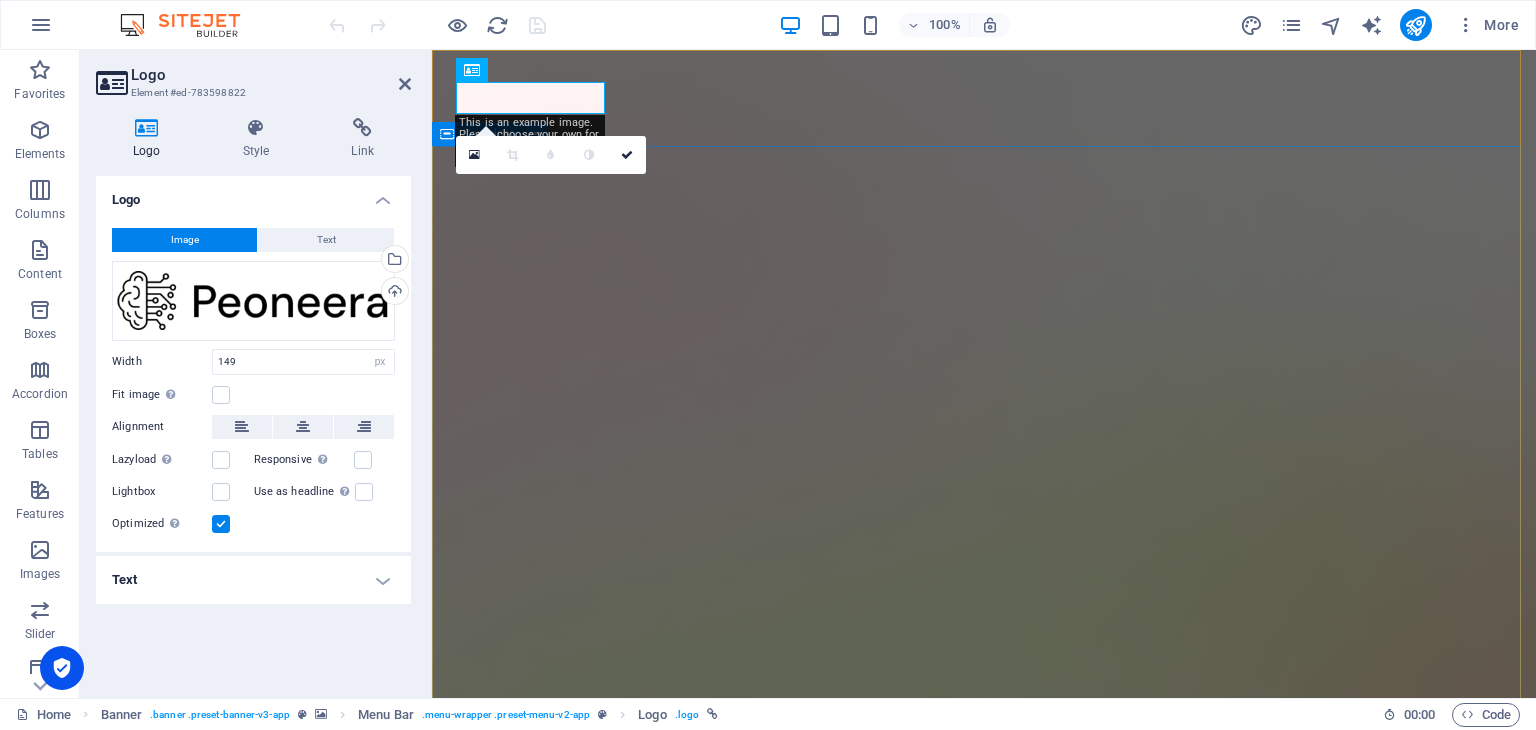 click on "Version 2.0 is here AI app for productivity Lorem ipsum dolor sit amet, consectetur adipiscing elit, sed do eiusmod tempor incididunt ut labore et dolore magna aliqua. Download App" at bounding box center (984, 2257) 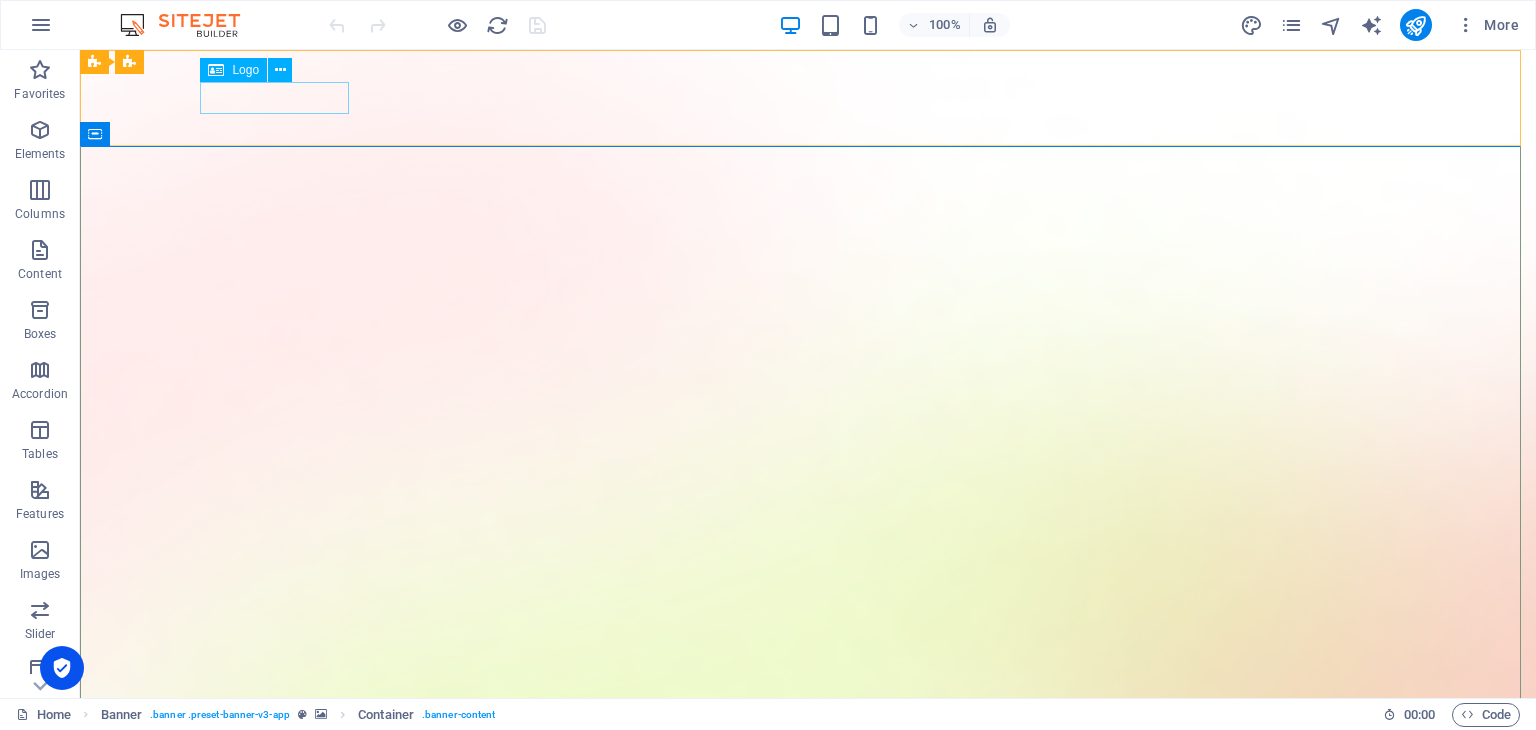 click on "Features Pricing Blog Contact Download App" at bounding box center [808, 1559] 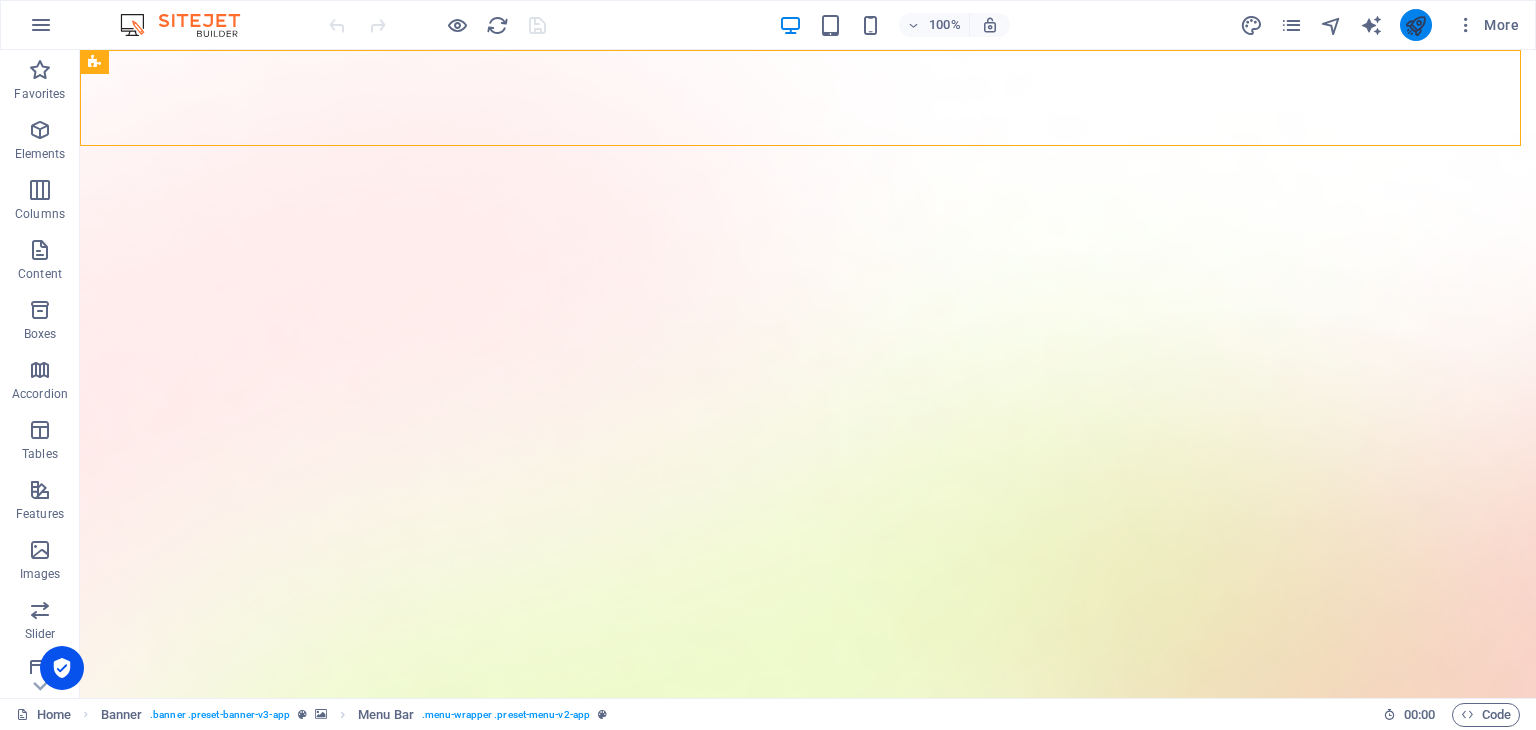 click at bounding box center (1416, 25) 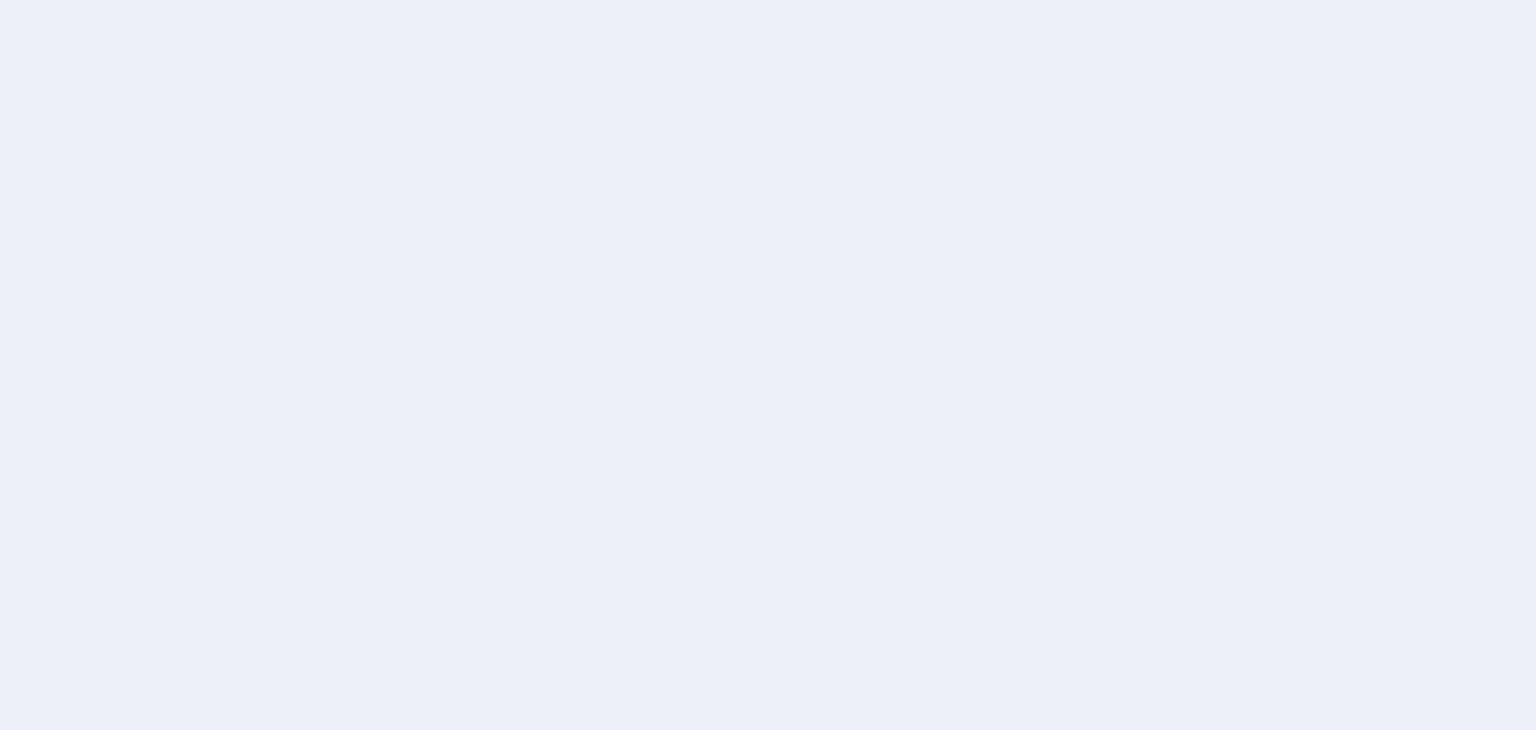 scroll, scrollTop: 0, scrollLeft: 0, axis: both 